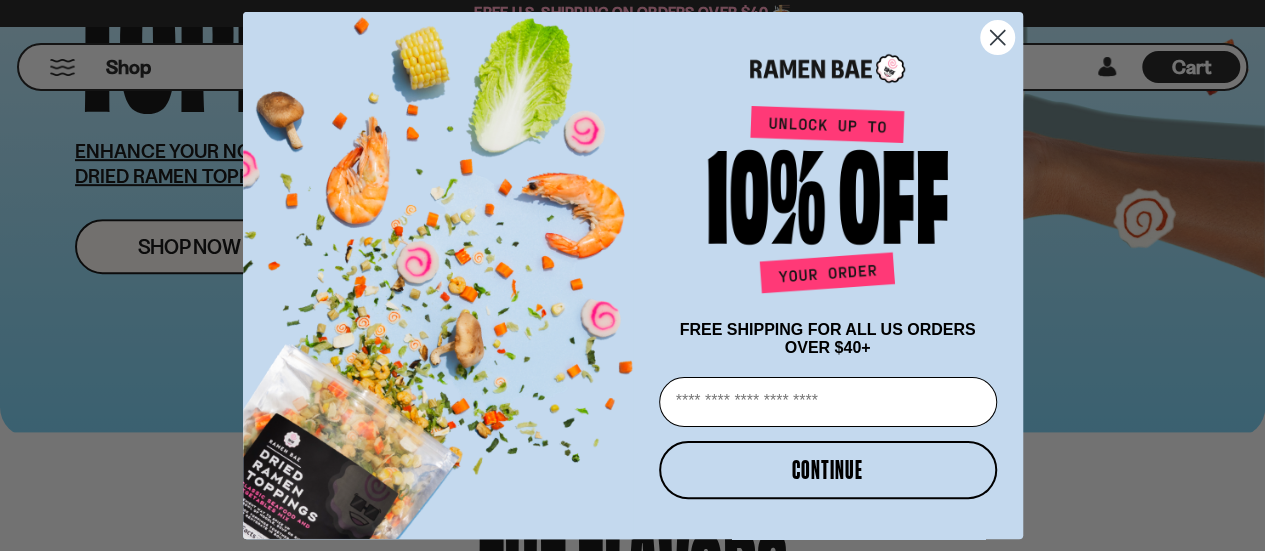 scroll, scrollTop: 390, scrollLeft: 0, axis: vertical 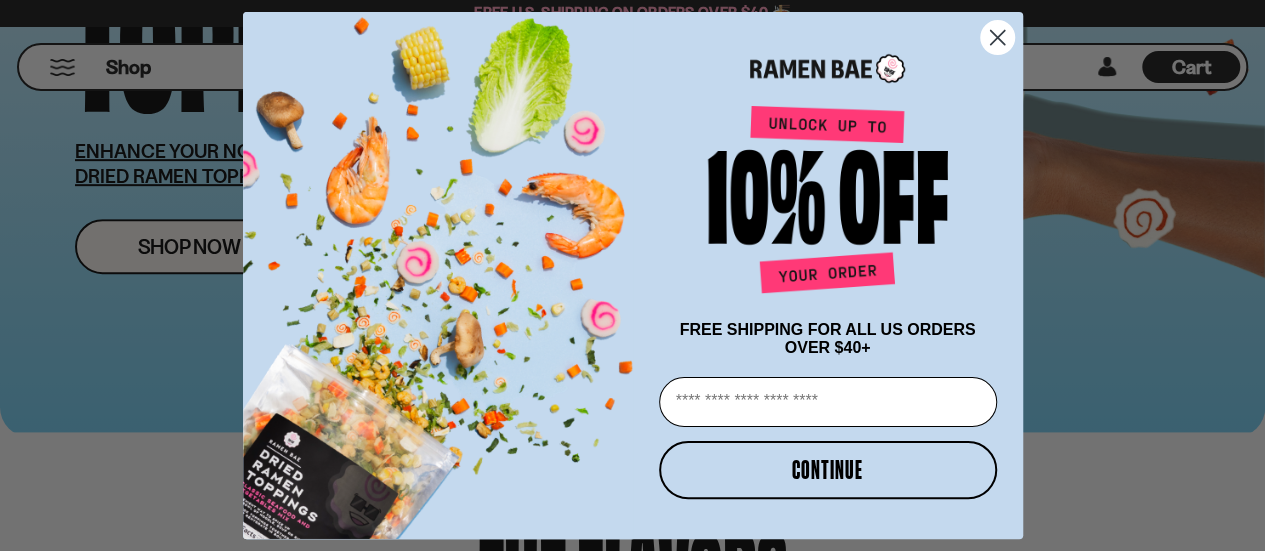 click 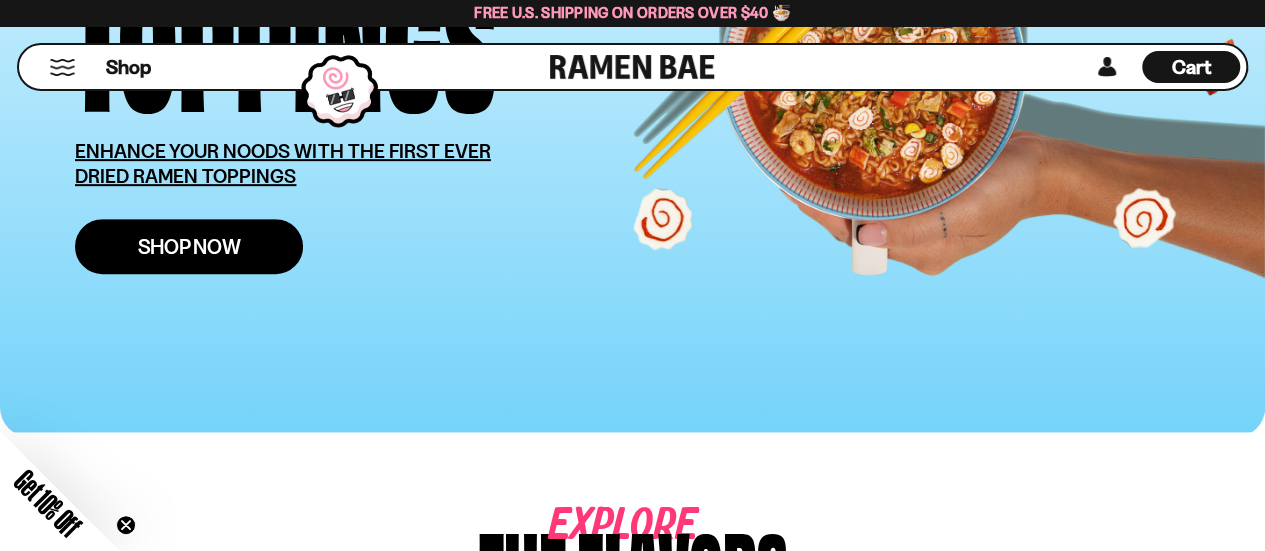 click on "Shop Now" at bounding box center [189, 246] 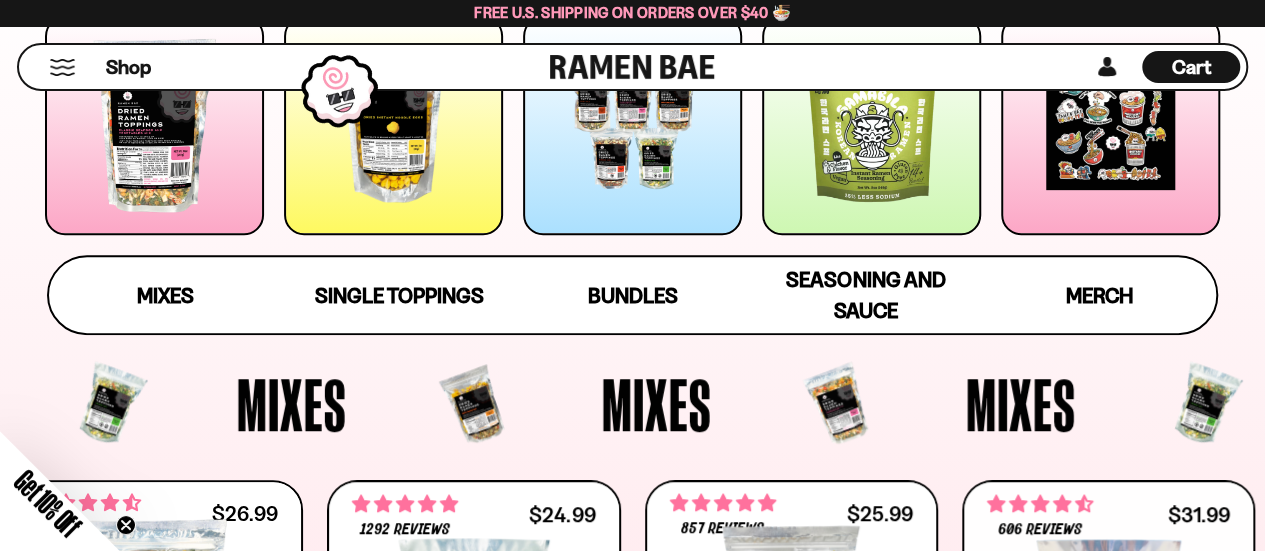 scroll, scrollTop: 359, scrollLeft: 0, axis: vertical 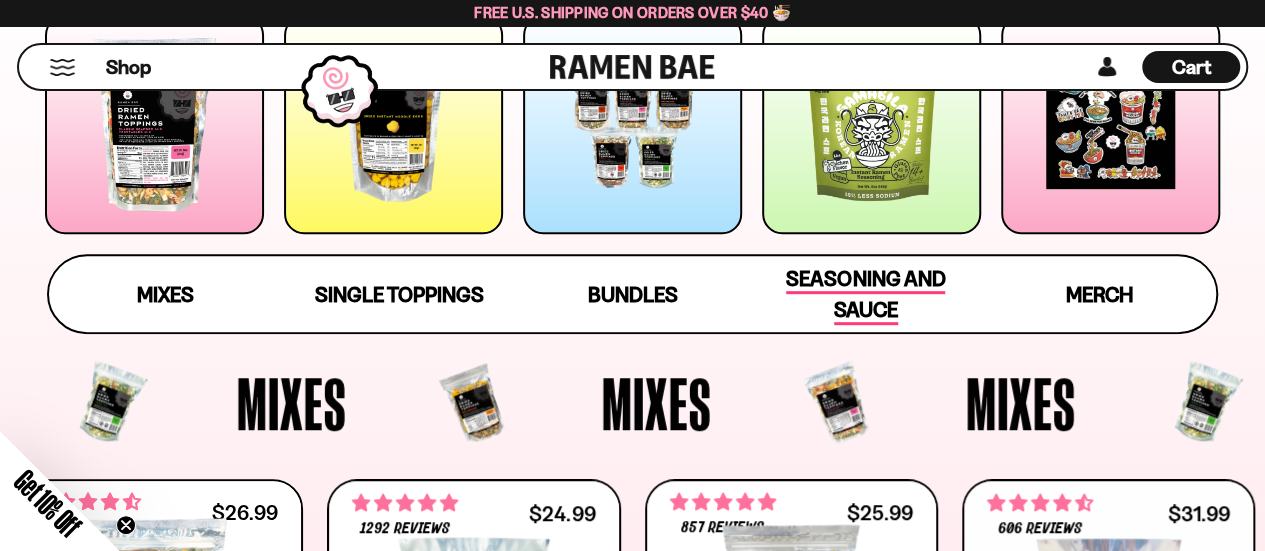 click on "Seasoning and Sauce" at bounding box center [865, 295] 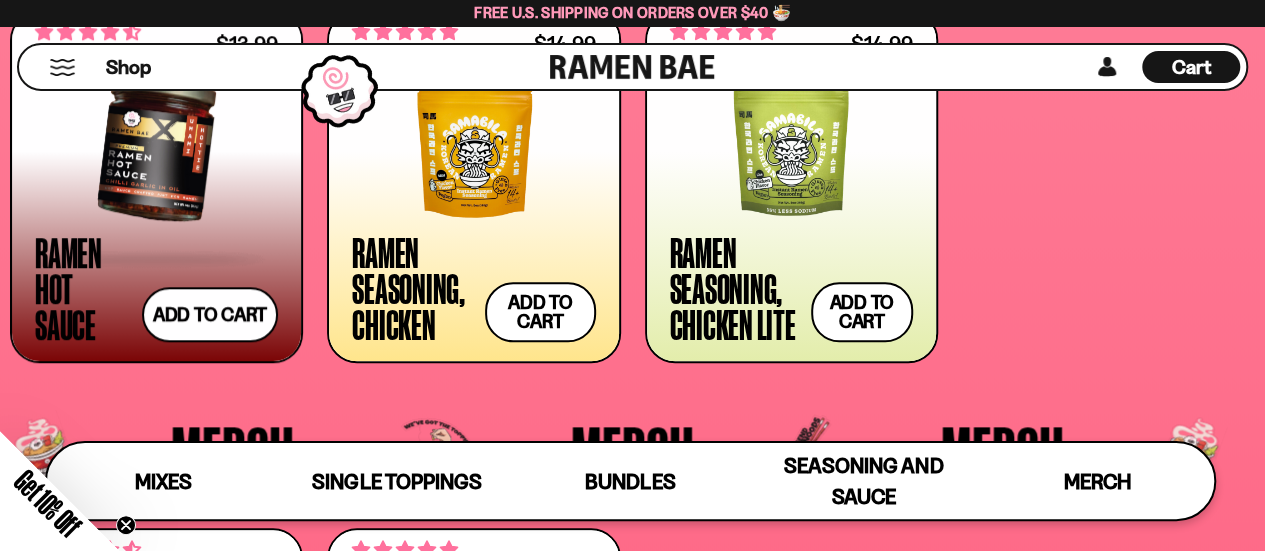 scroll, scrollTop: 4610, scrollLeft: 0, axis: vertical 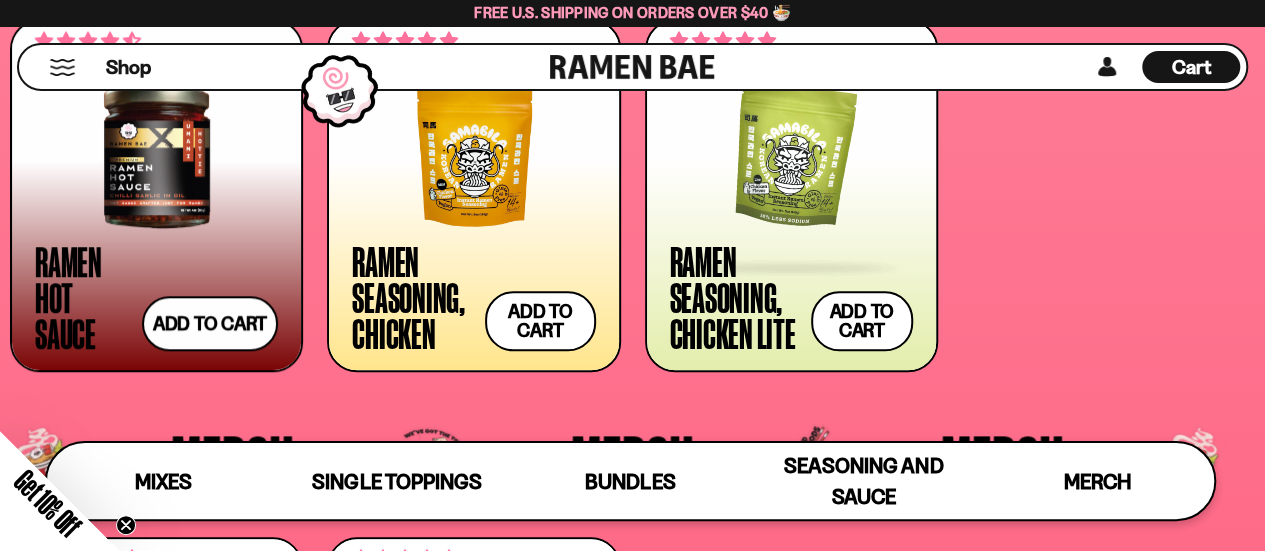 click at bounding box center [791, 157] 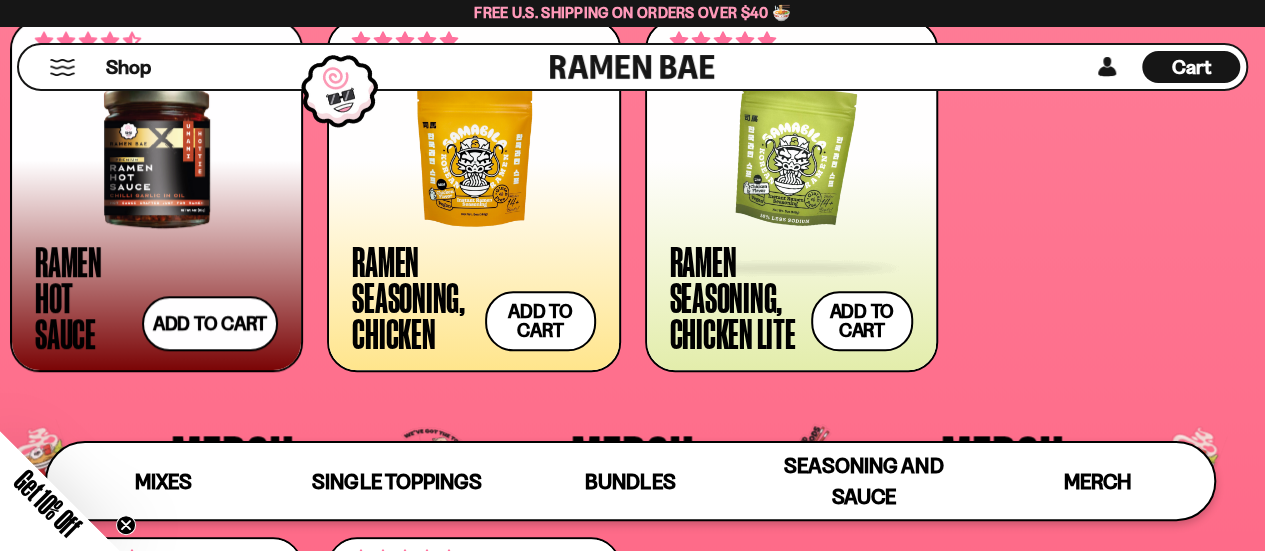 scroll, scrollTop: 4566, scrollLeft: 0, axis: vertical 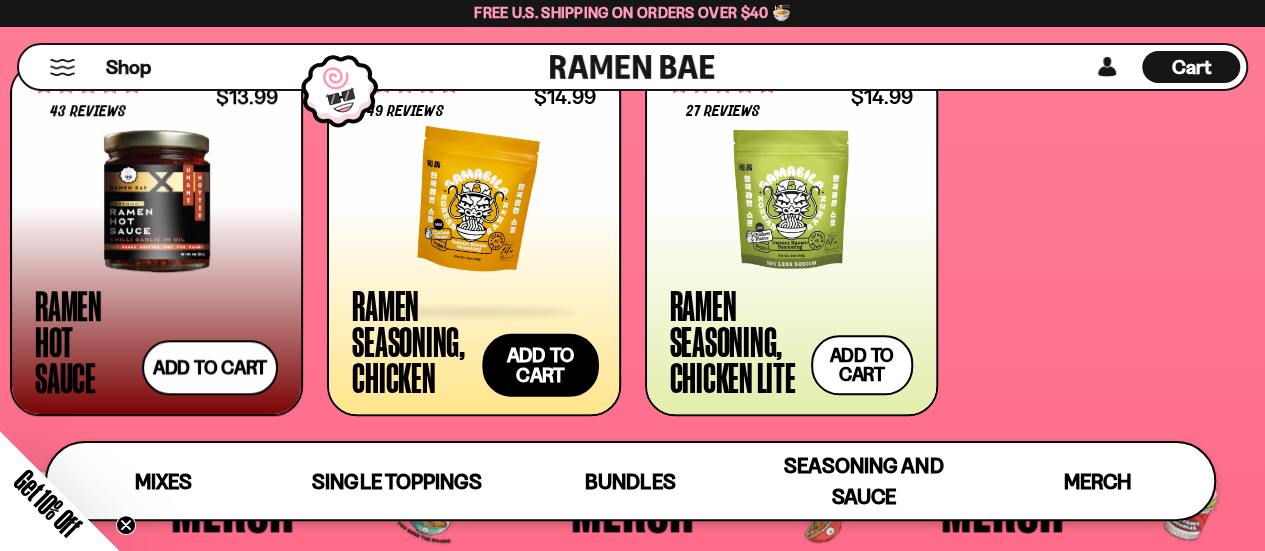 click on "Add to cart
Add
—
Regular price
$14.99
Regular price
Sale price
$14.99
Unit price
/
per" at bounding box center (540, 364) 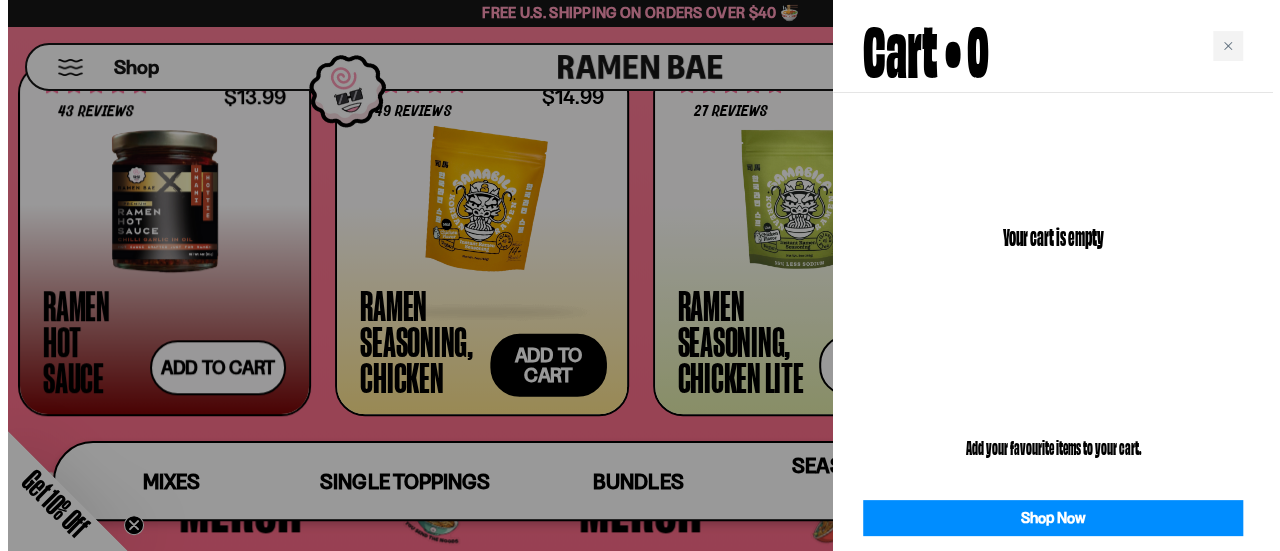 scroll, scrollTop: 4611, scrollLeft: 0, axis: vertical 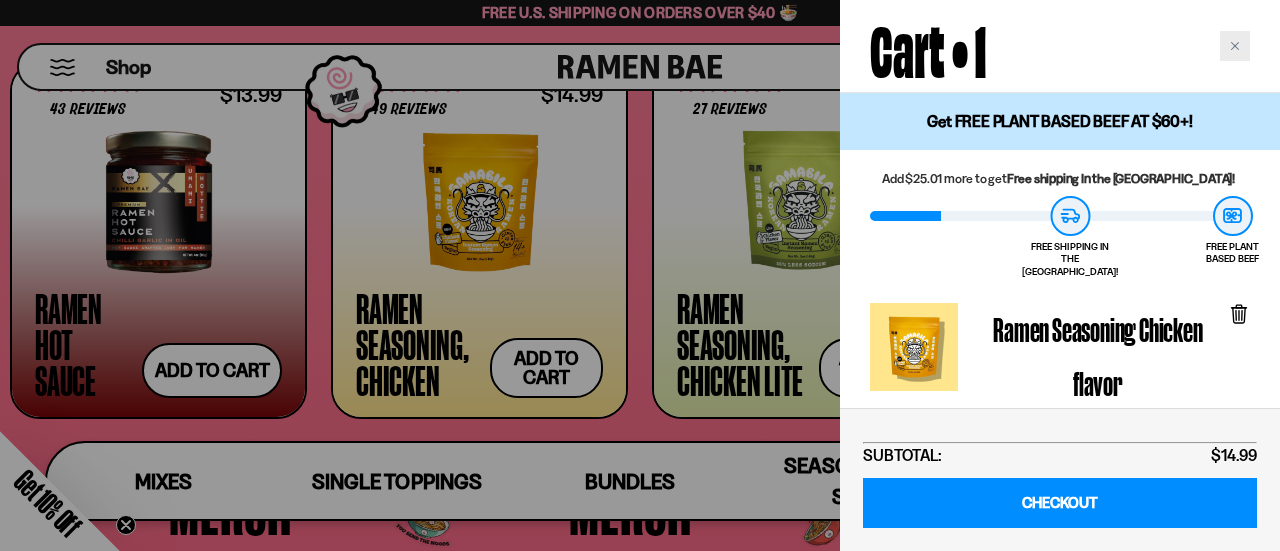 click 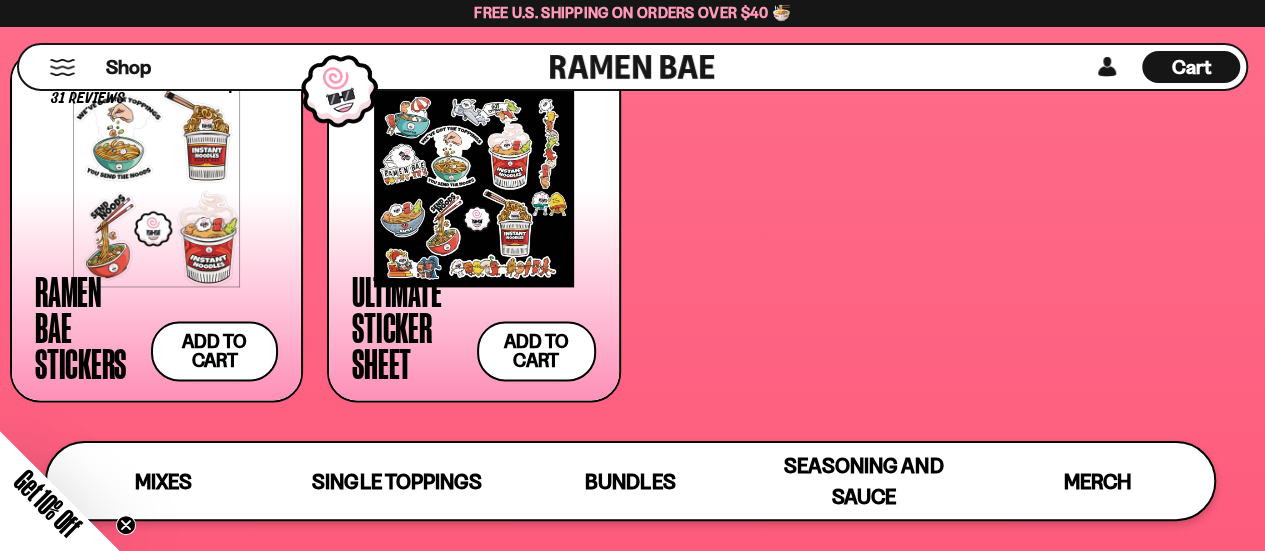 scroll, scrollTop: 5098, scrollLeft: 0, axis: vertical 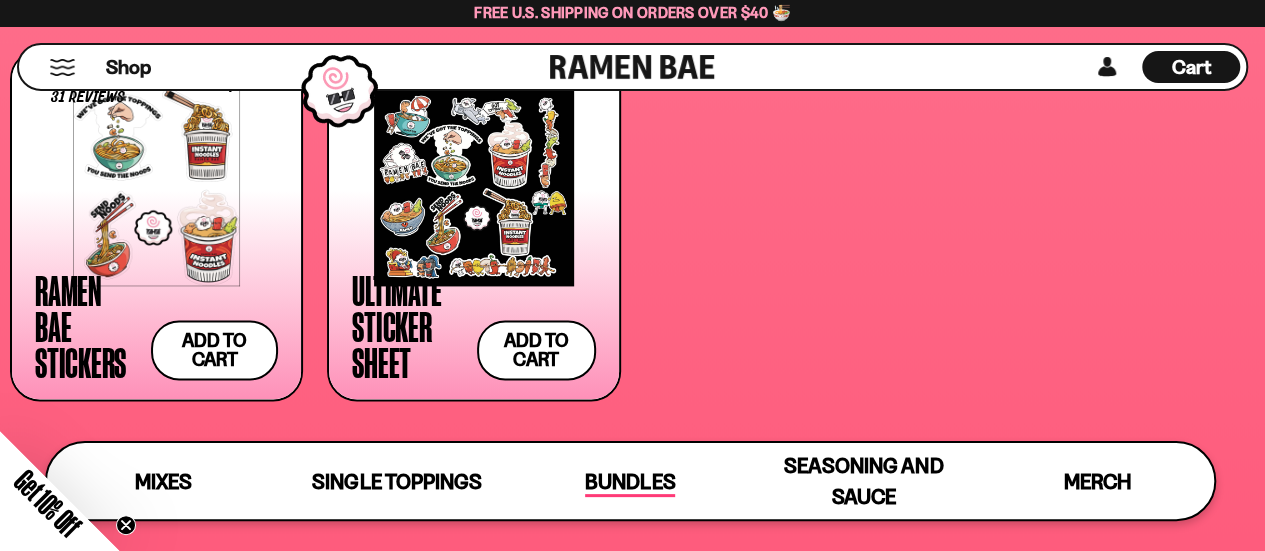 click on "Bundles" at bounding box center (630, 483) 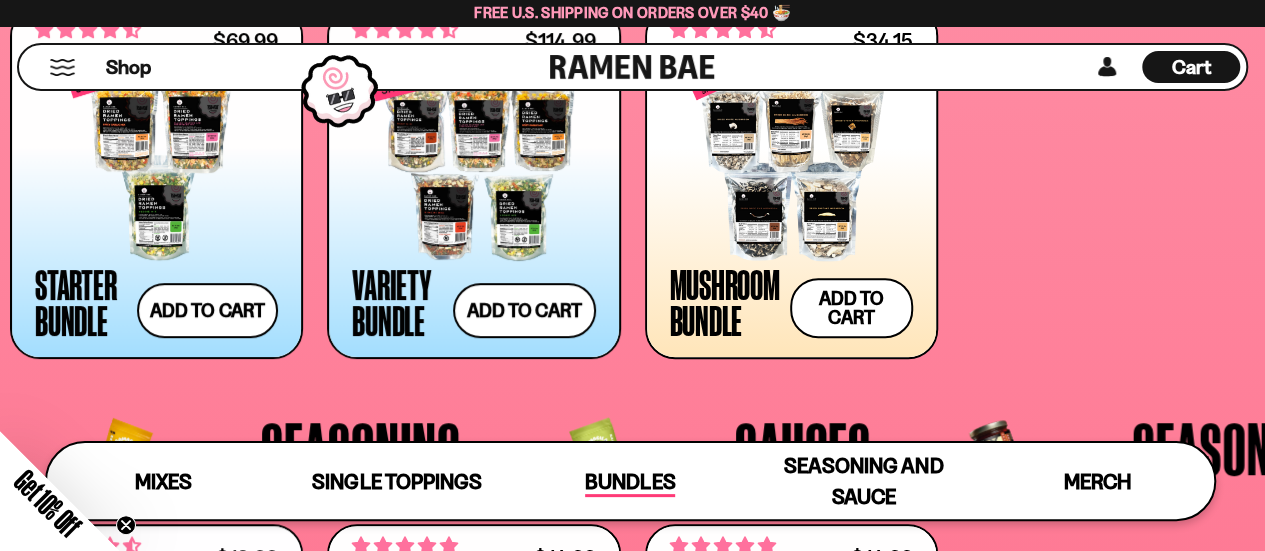 scroll, scrollTop: 4090, scrollLeft: 0, axis: vertical 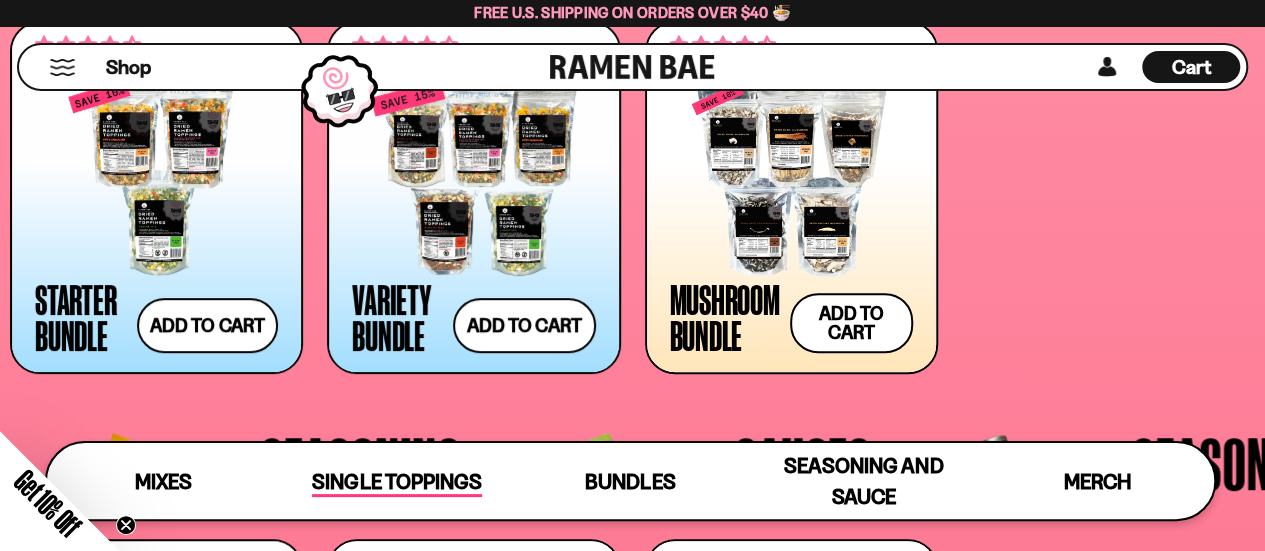 click on "Single Toppings" at bounding box center [396, 483] 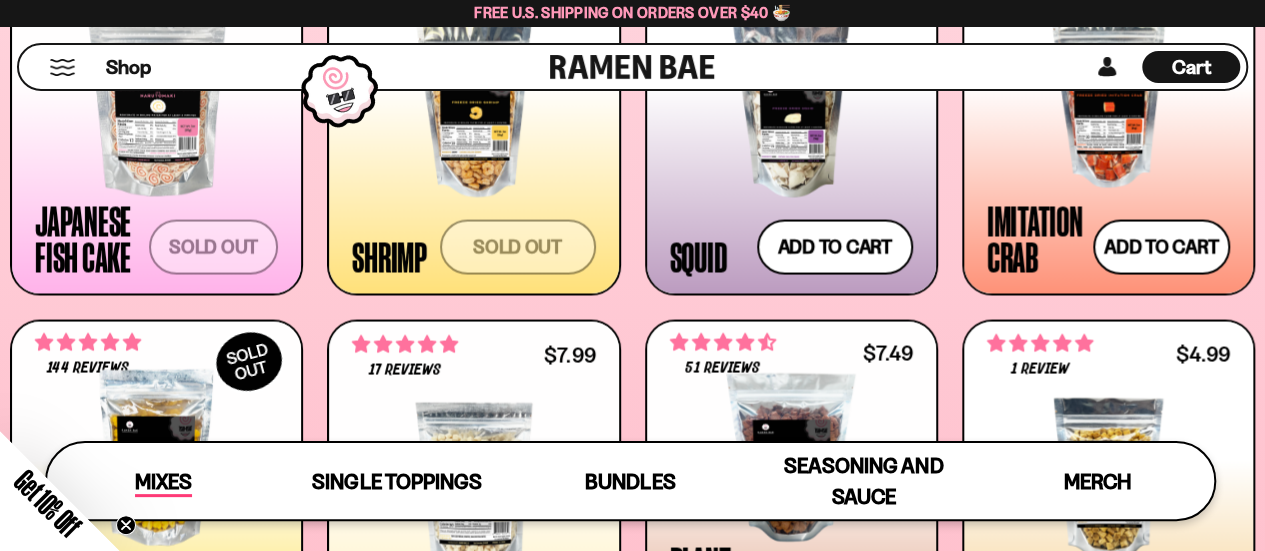 scroll, scrollTop: 1687, scrollLeft: 0, axis: vertical 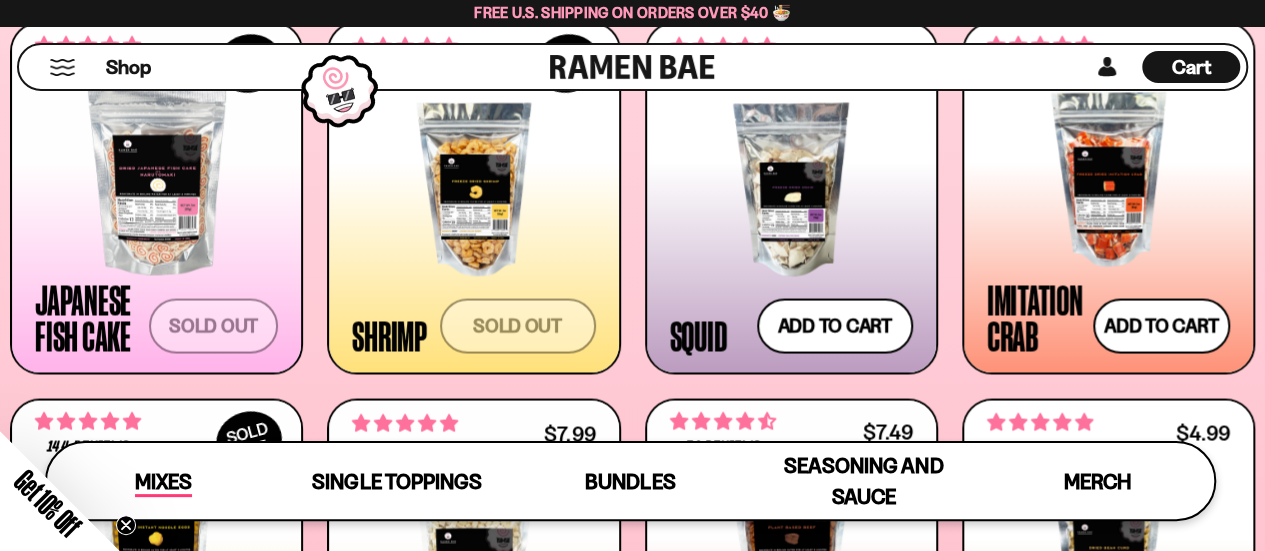click on "Mixes" at bounding box center (163, 481) 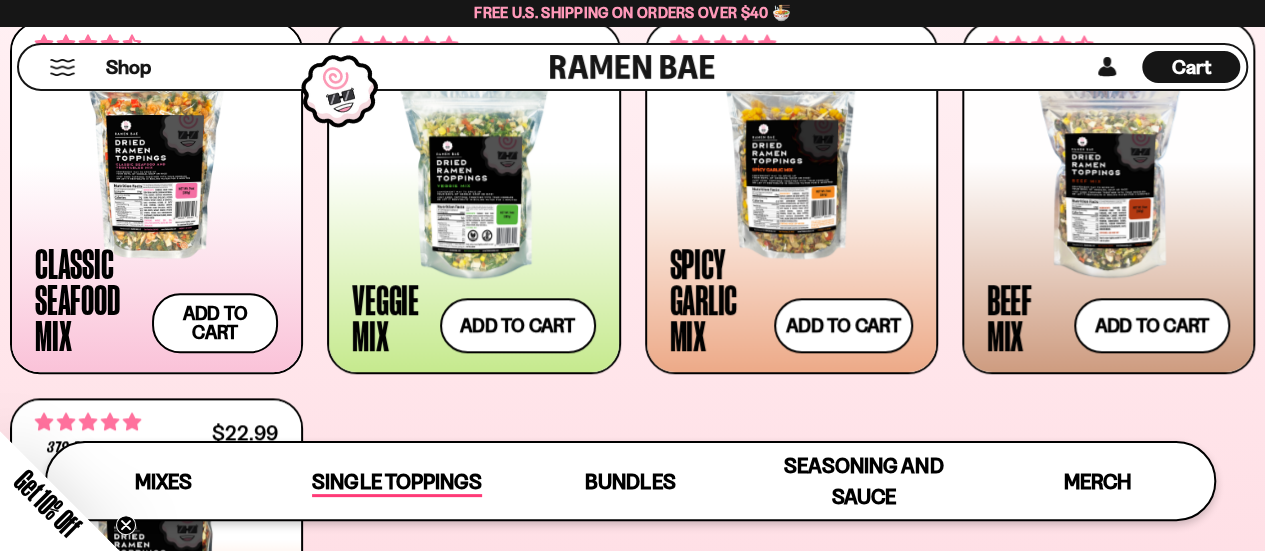 click on "Single Toppings" at bounding box center [396, 483] 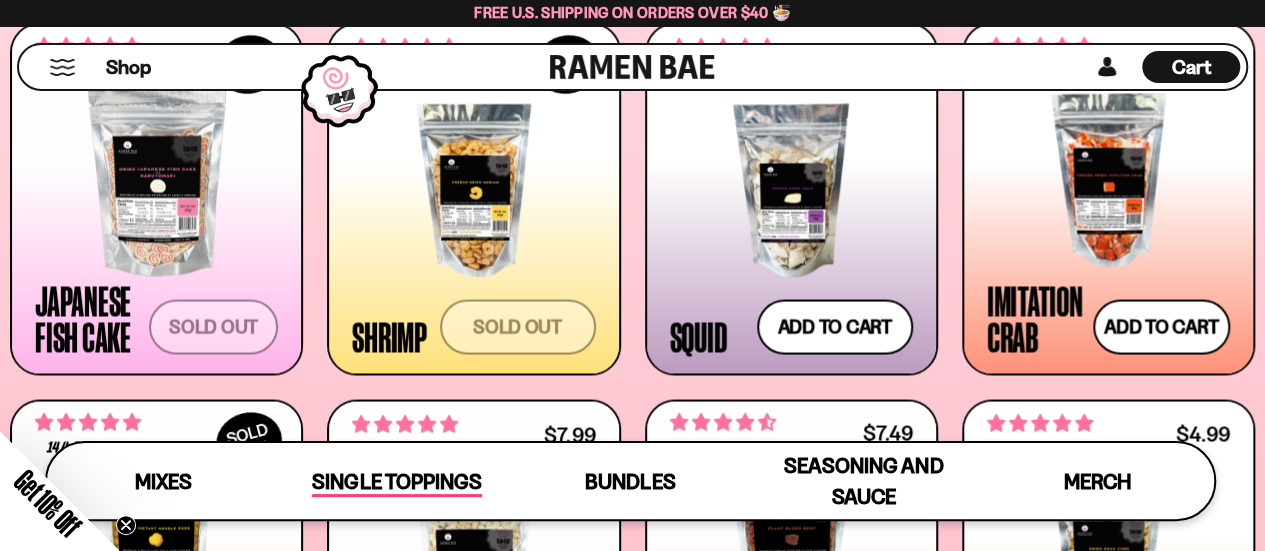 scroll, scrollTop: 1687, scrollLeft: 0, axis: vertical 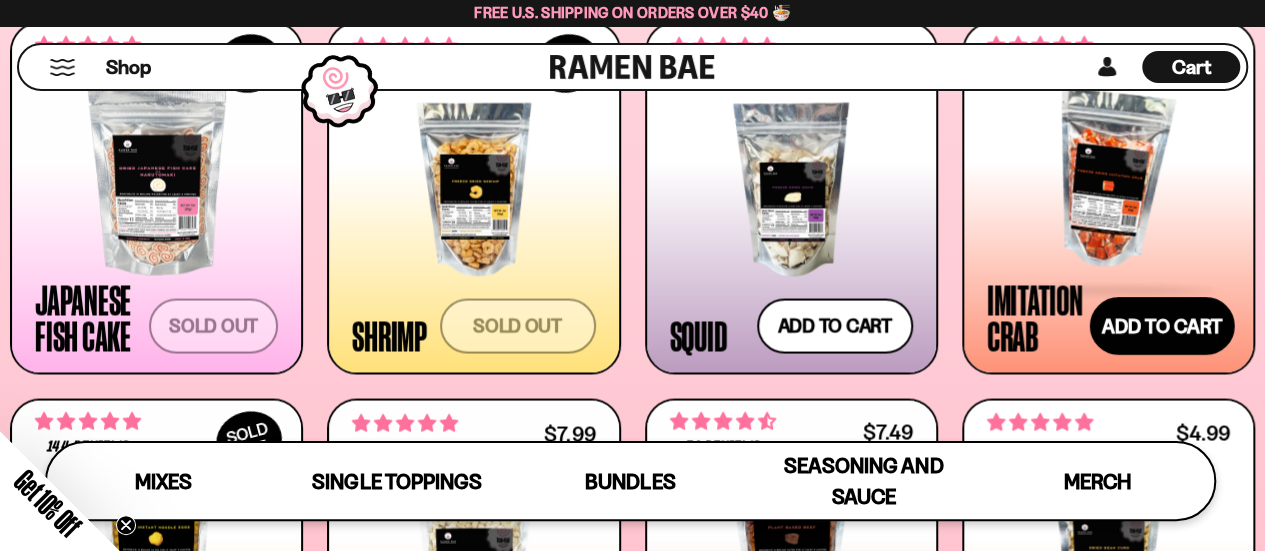 click on "Add to cart
Add
—
Regular price
$11.99
Regular price
Sale price
$11.99
Unit price
/
per" at bounding box center (1161, 325) 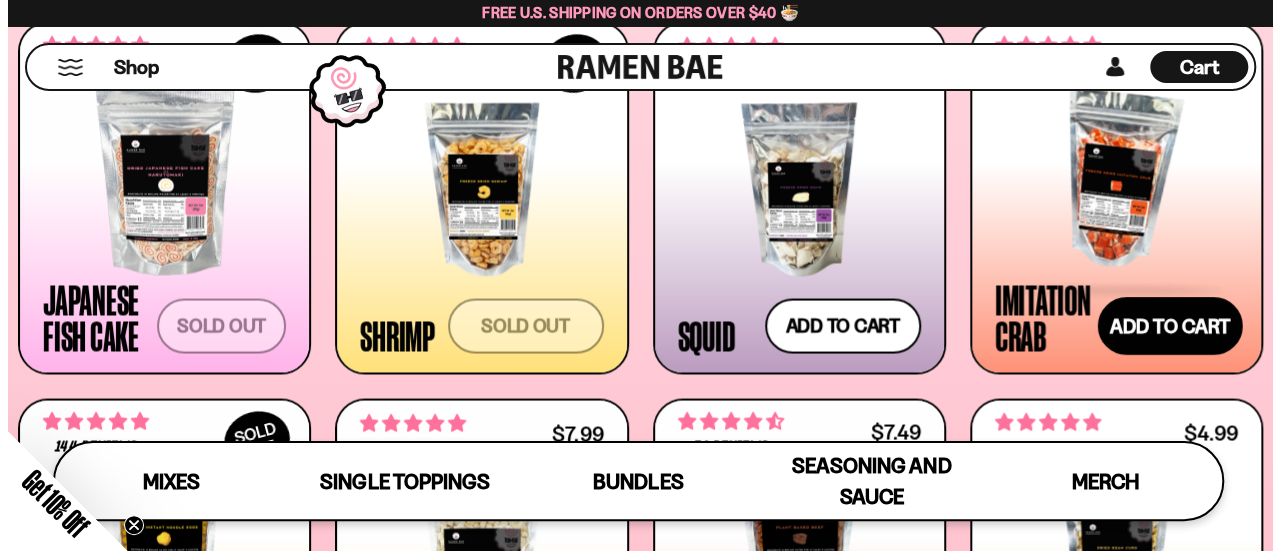 scroll, scrollTop: 1700, scrollLeft: 0, axis: vertical 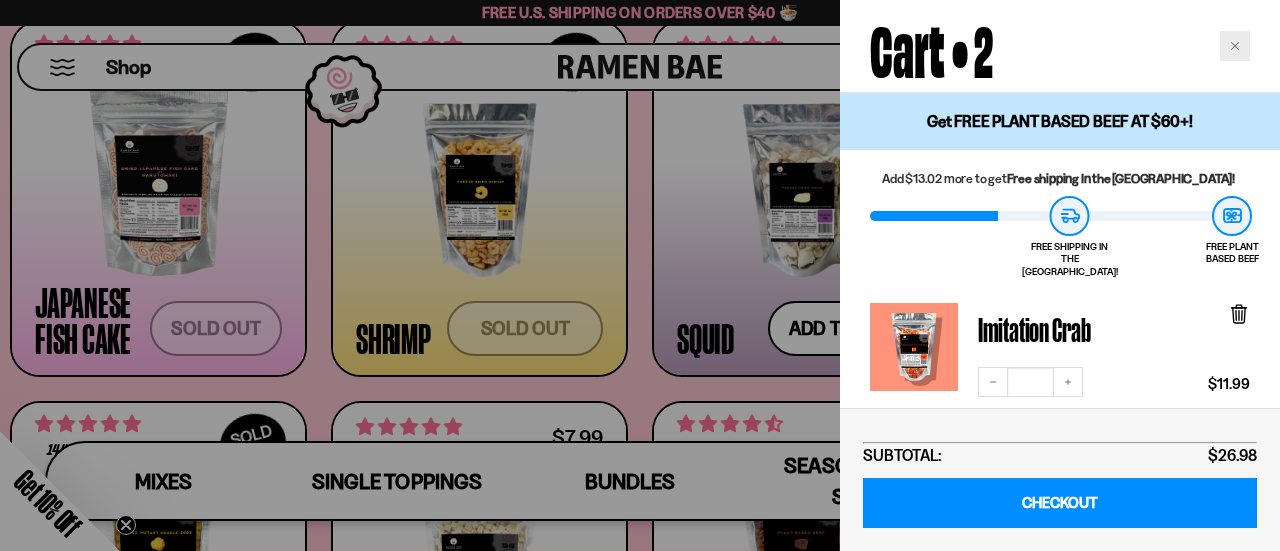 click 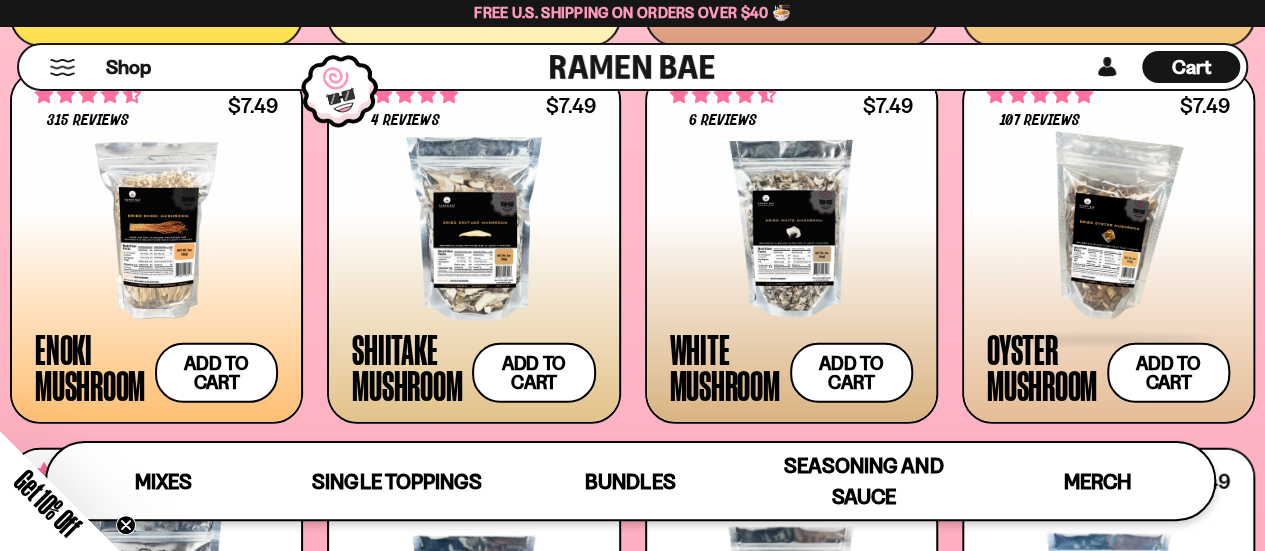 scroll, scrollTop: 2392, scrollLeft: 0, axis: vertical 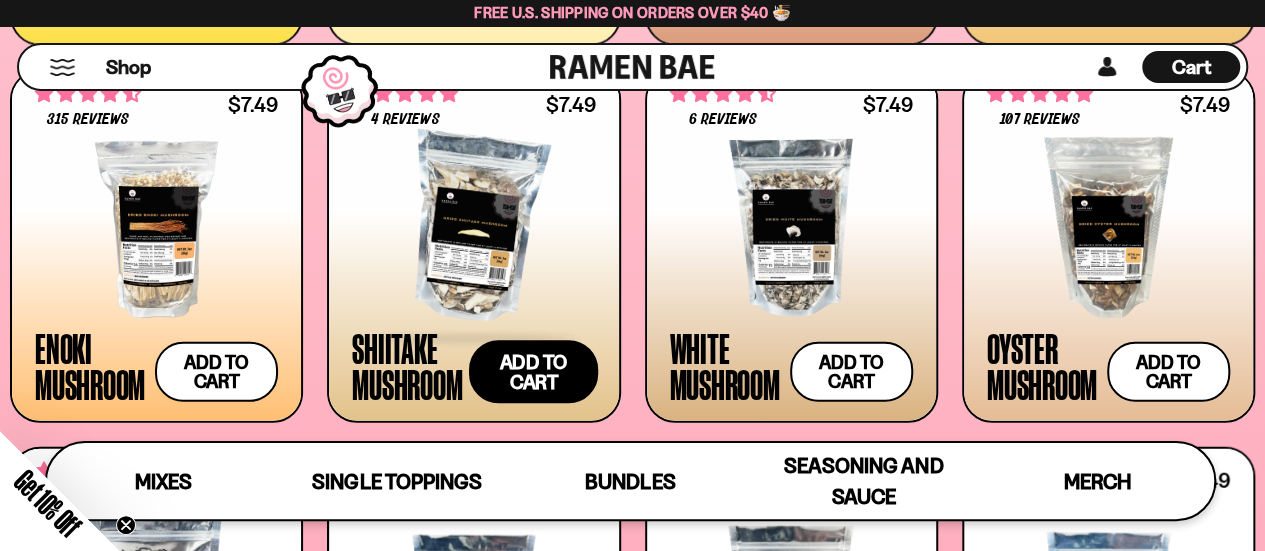 click on "Add to cart
Add
—
Regular price
$7.49
Regular price
Sale price
$7.49
Unit price
/
per" at bounding box center (533, 371) 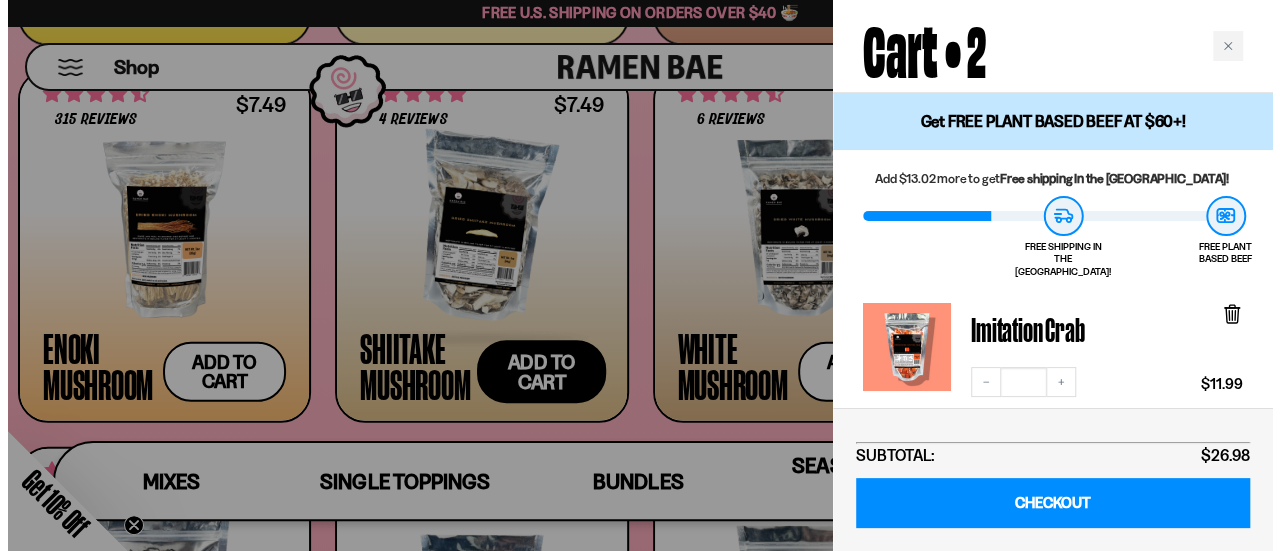 scroll, scrollTop: 2409, scrollLeft: 0, axis: vertical 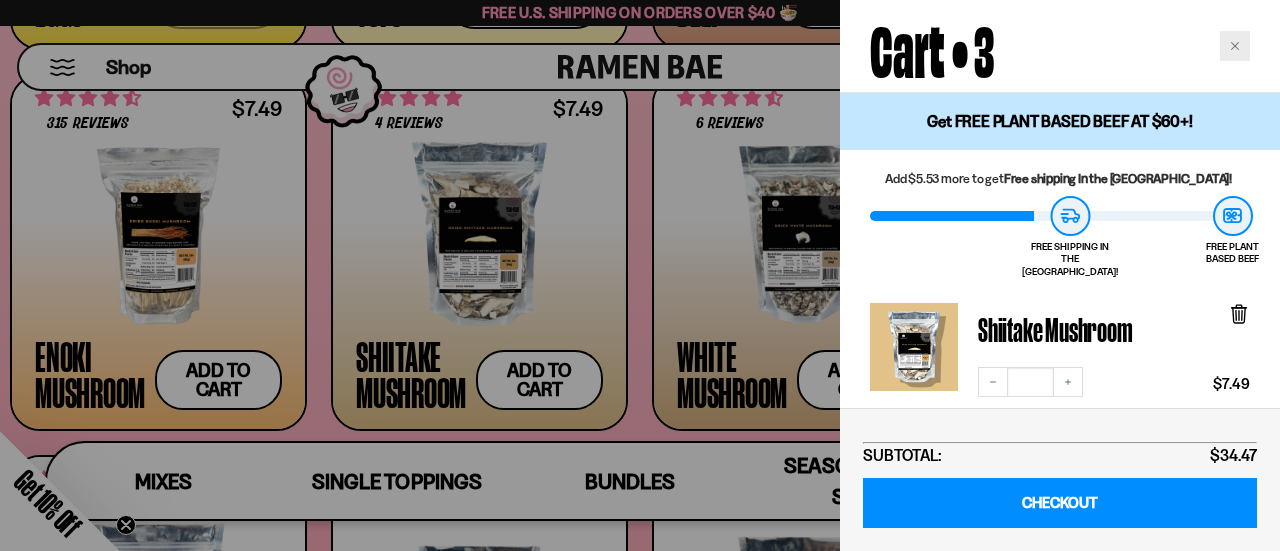 click 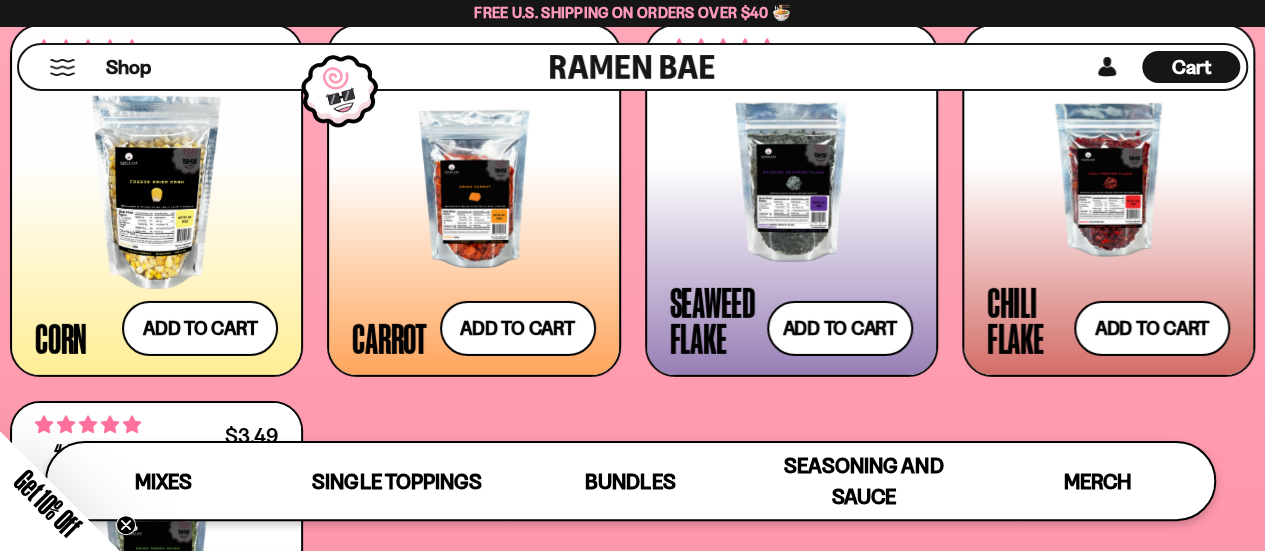 scroll, scrollTop: 3191, scrollLeft: 0, axis: vertical 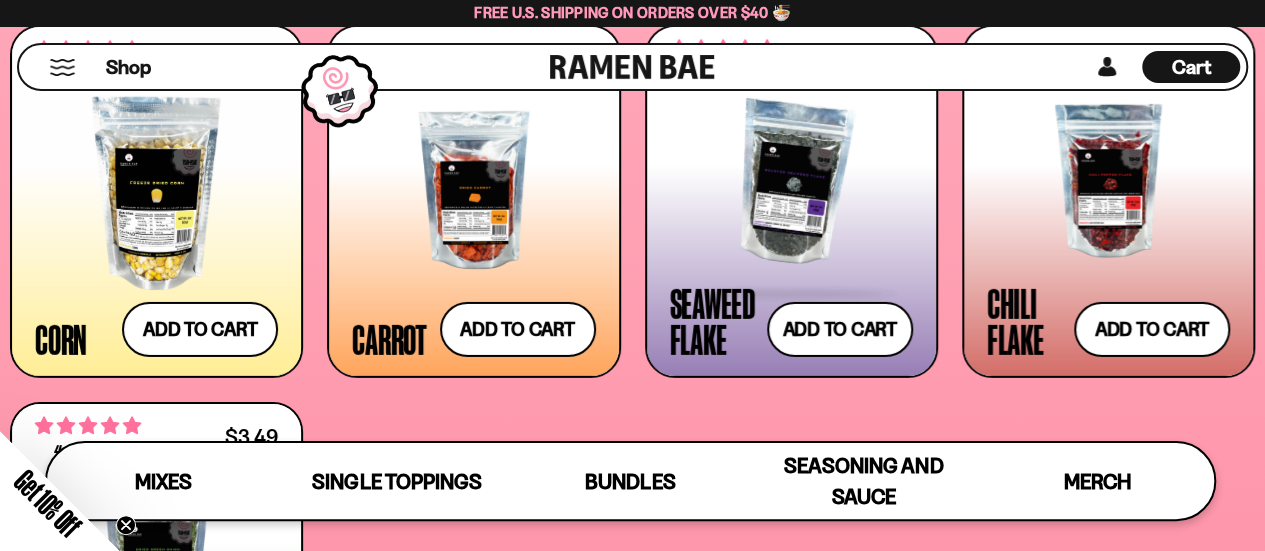 click at bounding box center (791, 294) 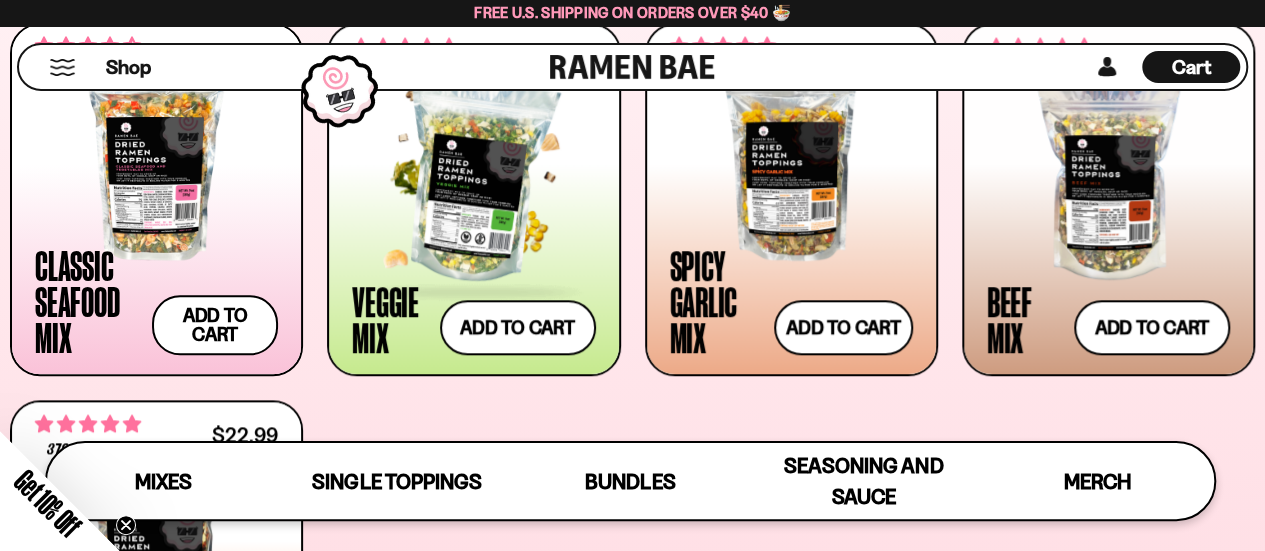 scroll, scrollTop: 777, scrollLeft: 0, axis: vertical 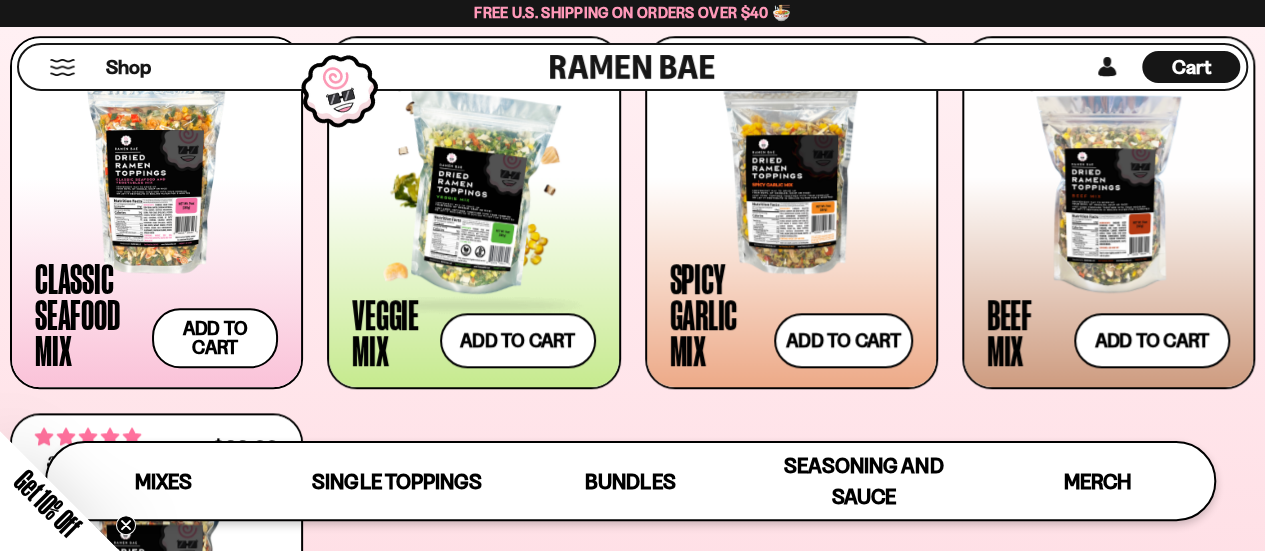 click at bounding box center [473, 194] 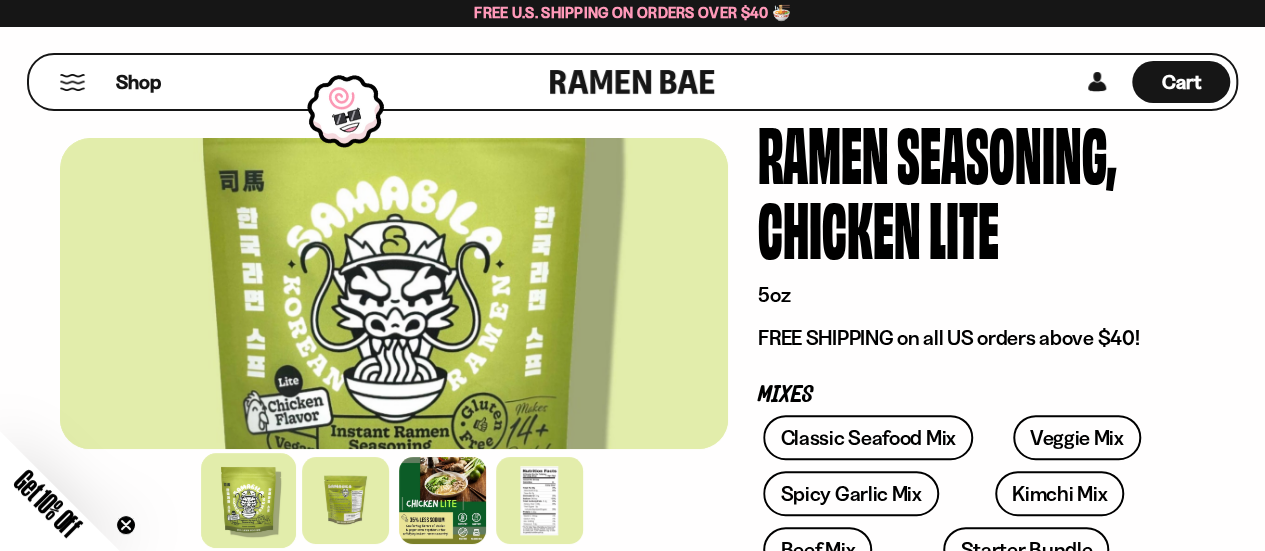 scroll, scrollTop: 95, scrollLeft: 0, axis: vertical 